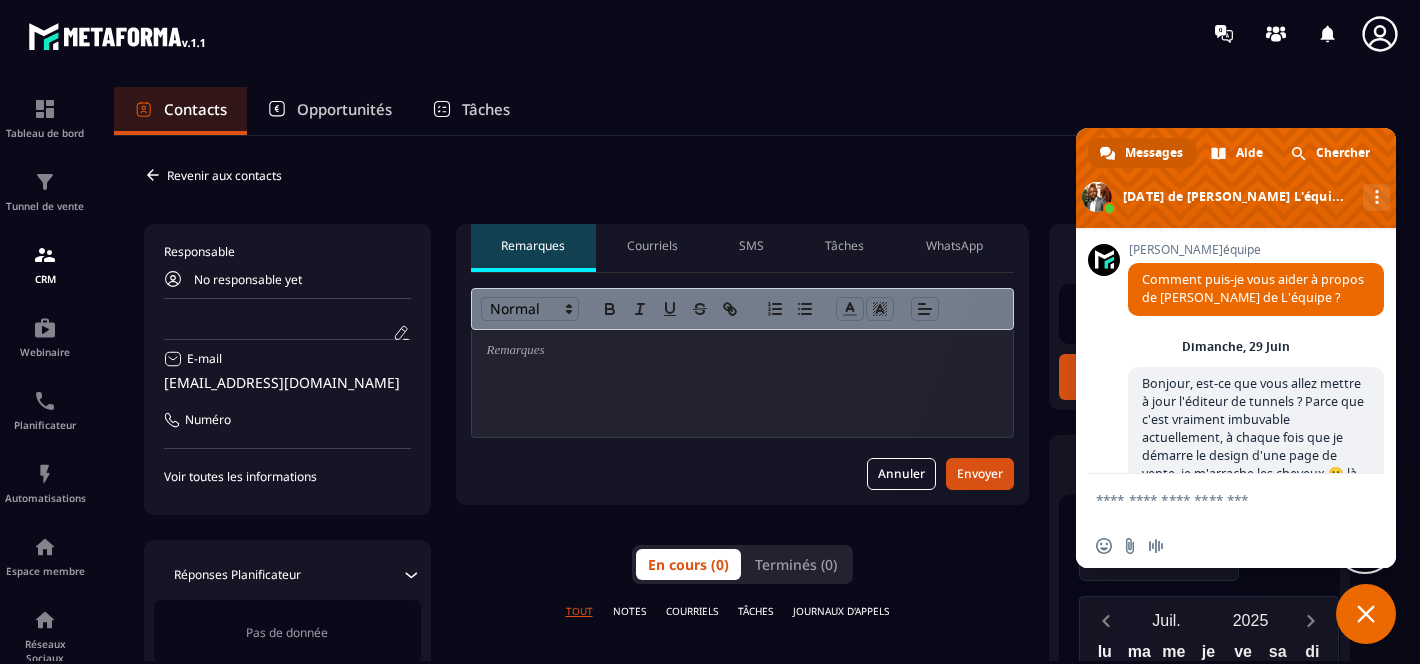 scroll, scrollTop: 0, scrollLeft: 0, axis: both 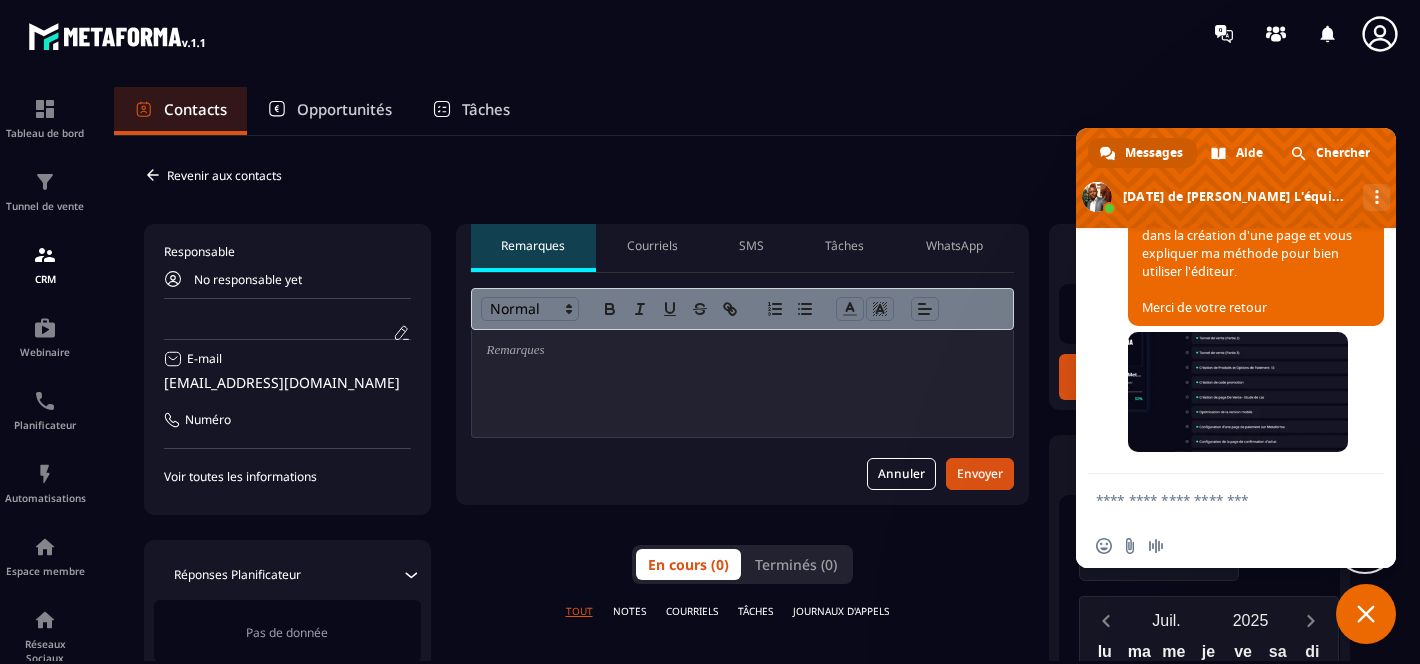 click on "Opportunités" at bounding box center (329, 111) 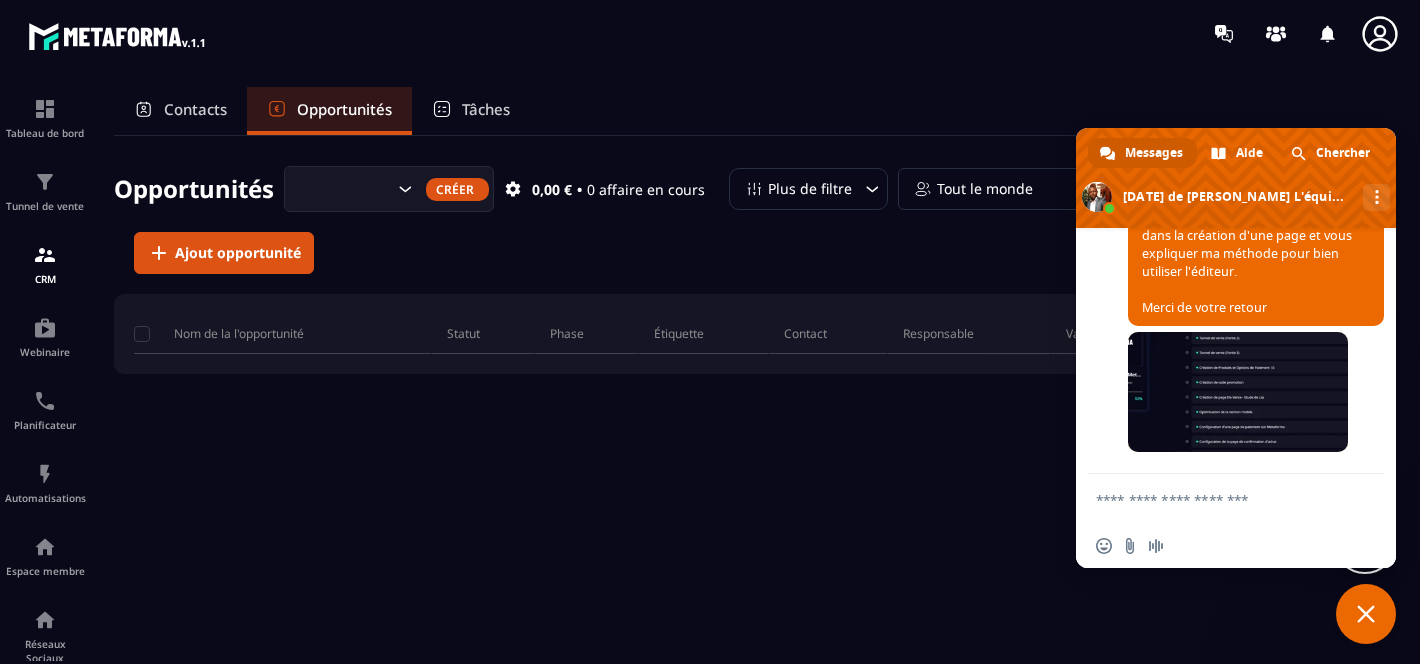click 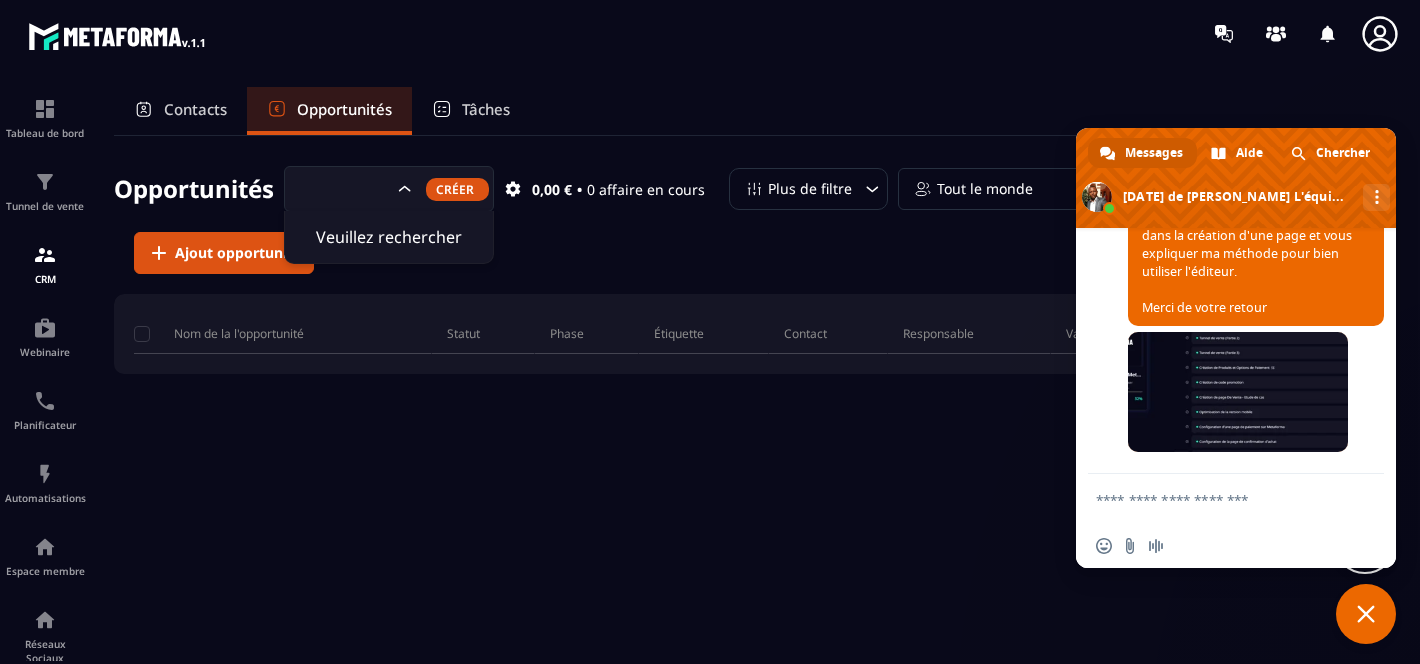 click 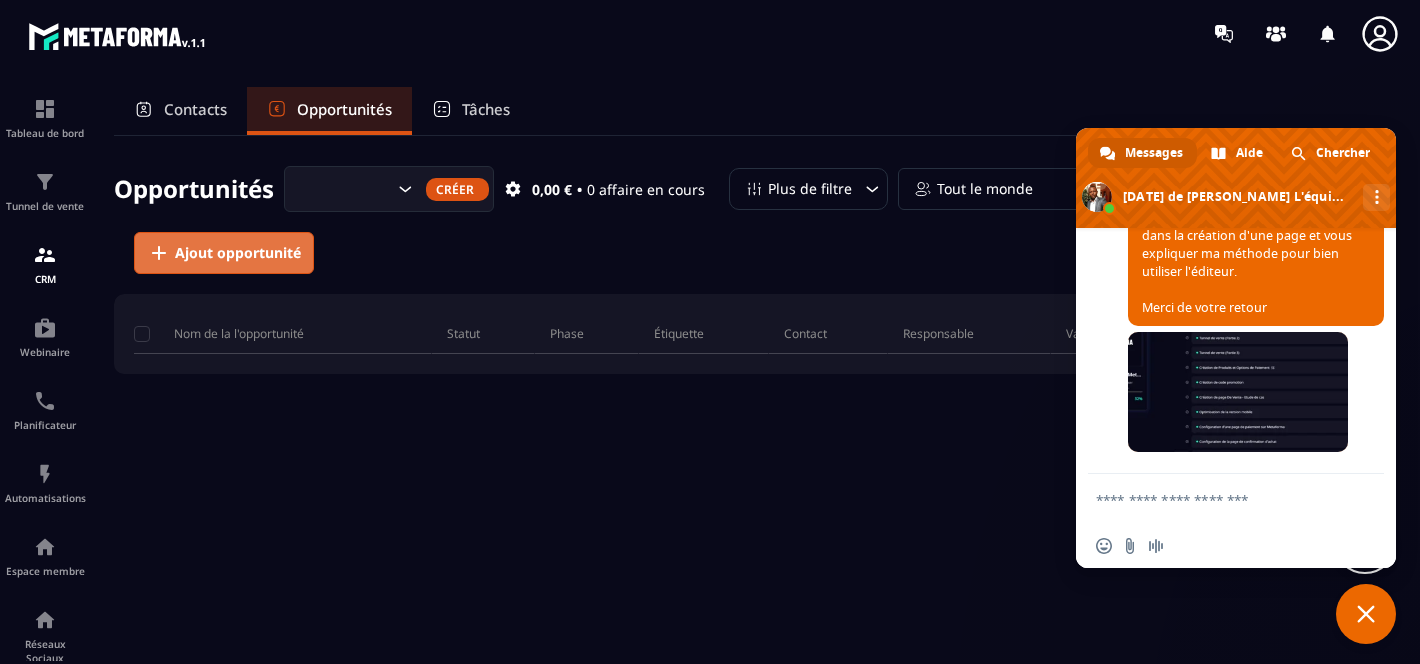 click on "Ajout opportunité" at bounding box center (238, 253) 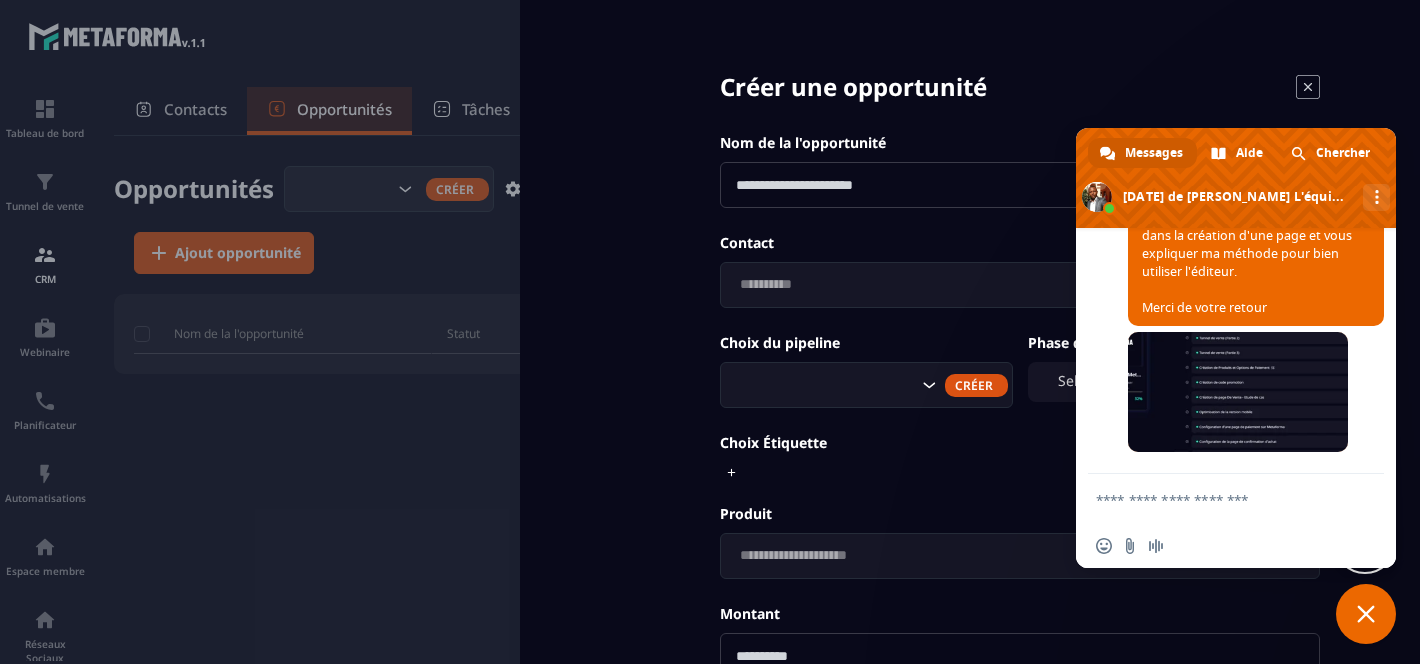 click at bounding box center [710, 332] 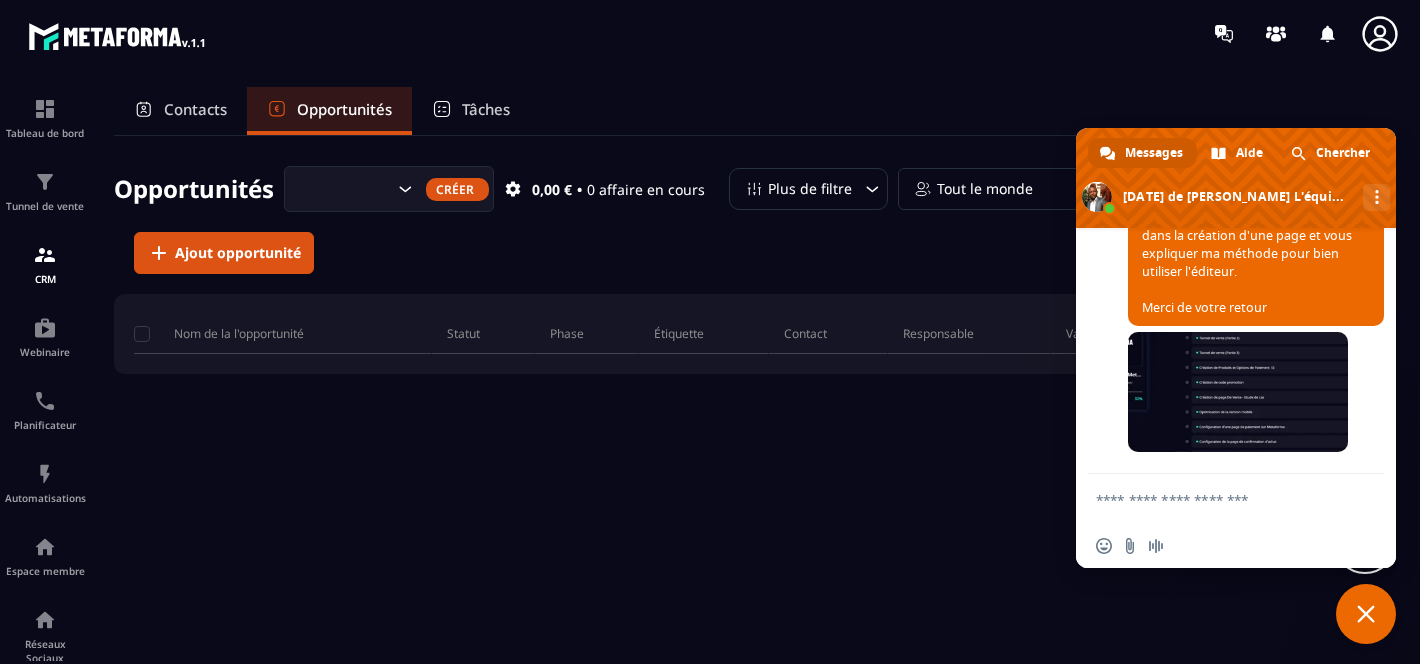 click at bounding box center [1366, 614] 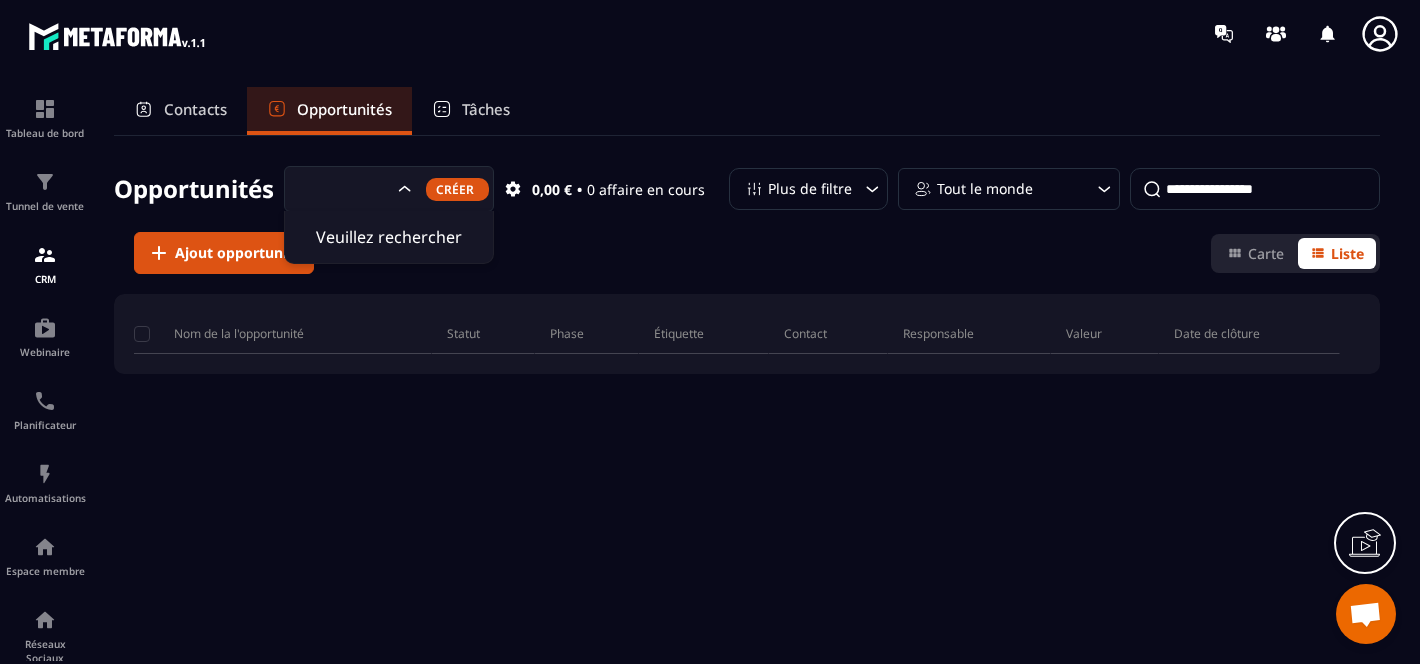 click 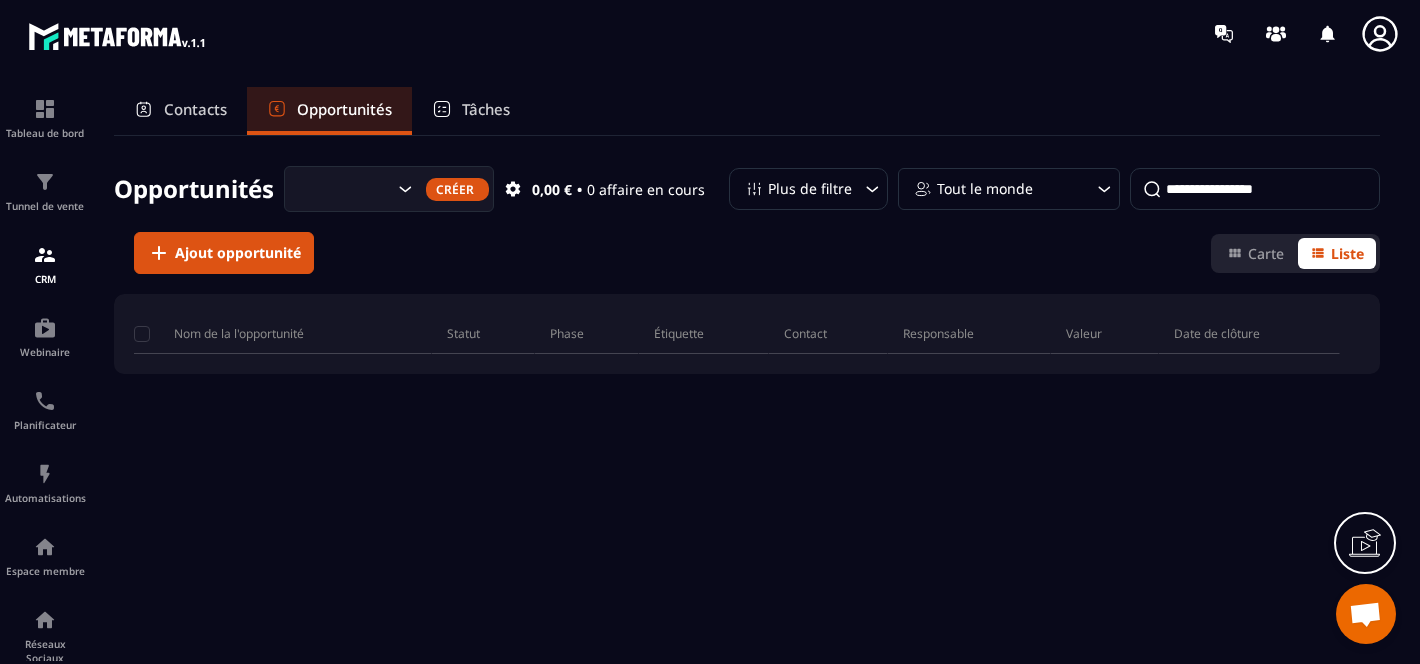 click 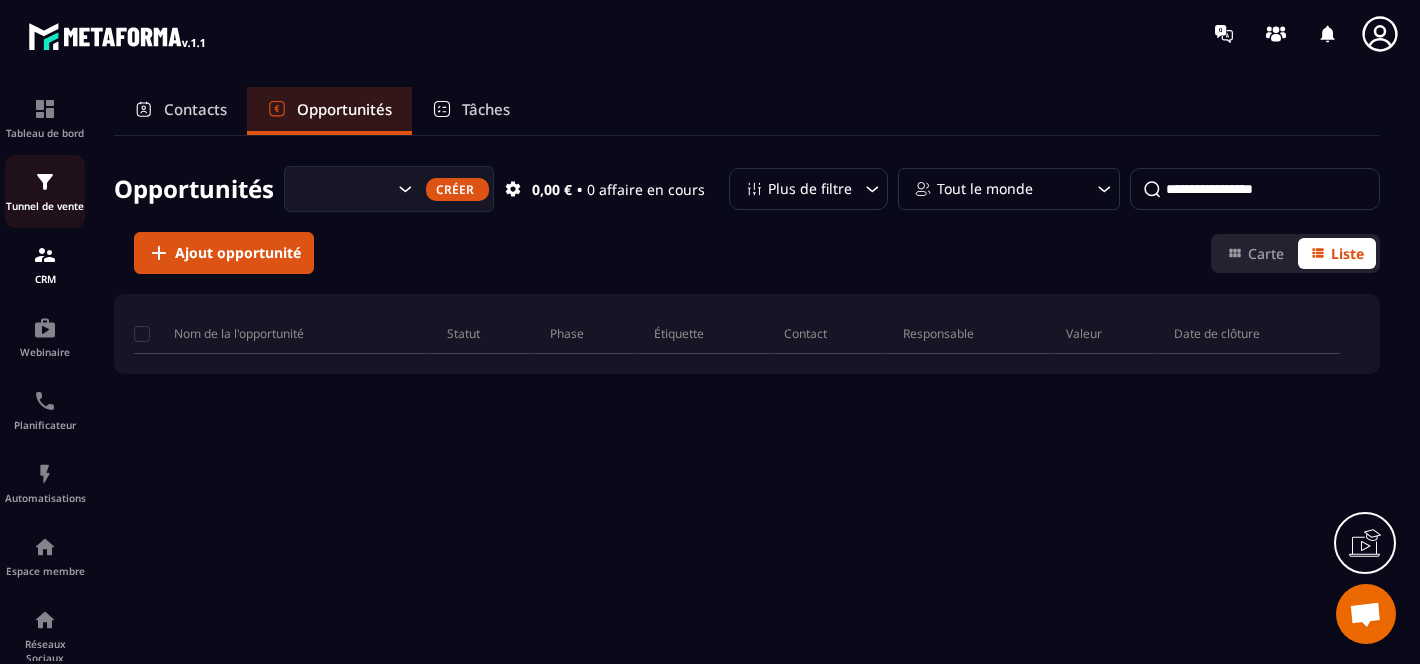 click at bounding box center (45, 182) 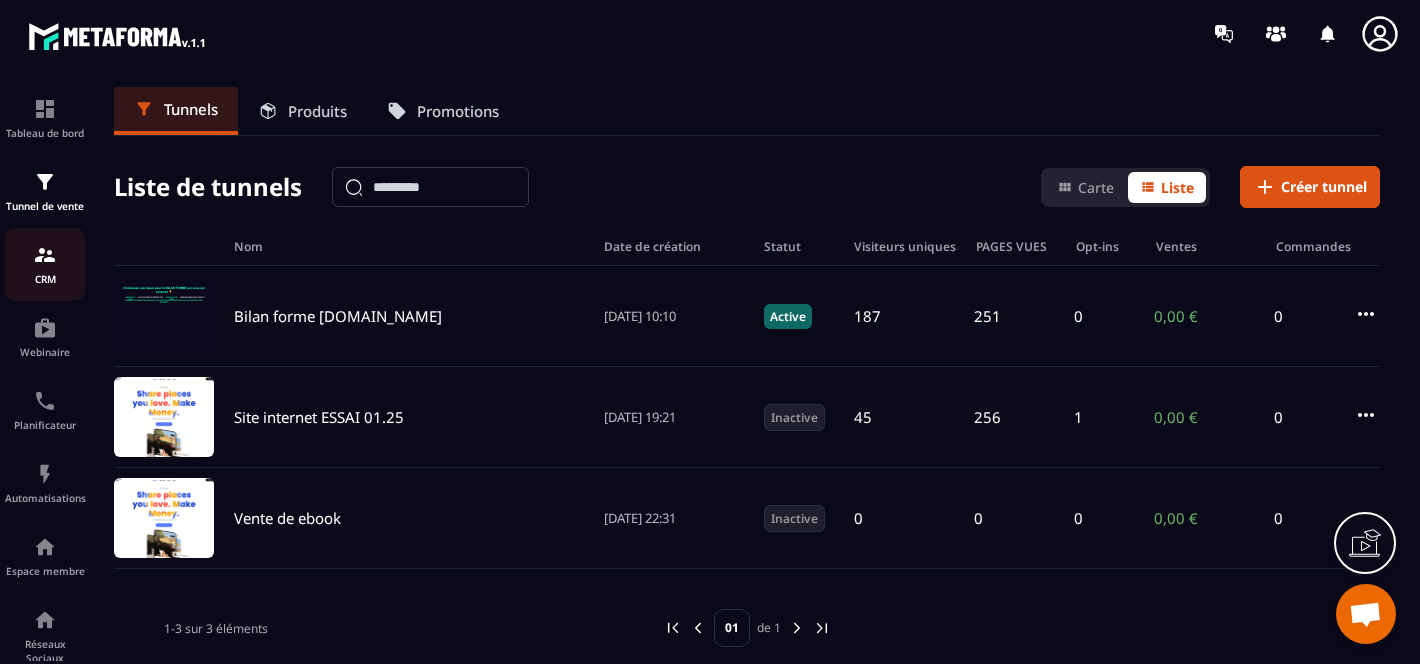 click on "CRM" at bounding box center [45, 279] 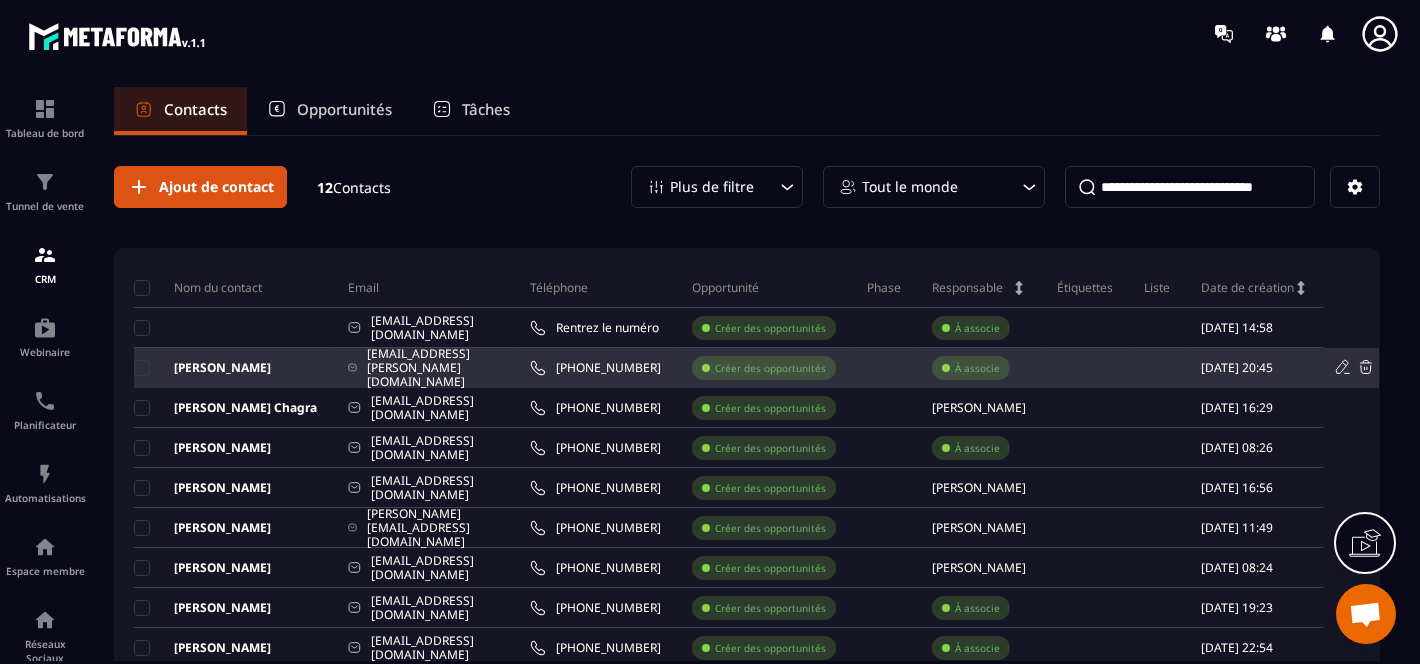 click on "[PERSON_NAME]" at bounding box center [233, 368] 